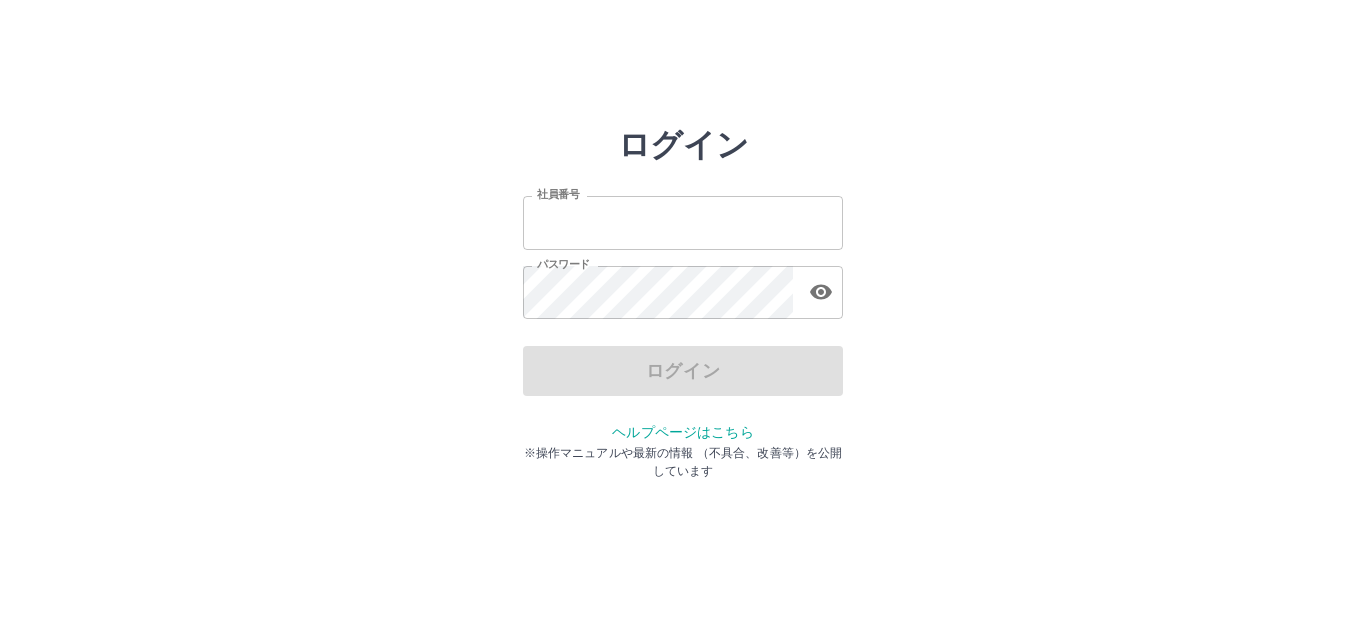 scroll, scrollTop: 0, scrollLeft: 0, axis: both 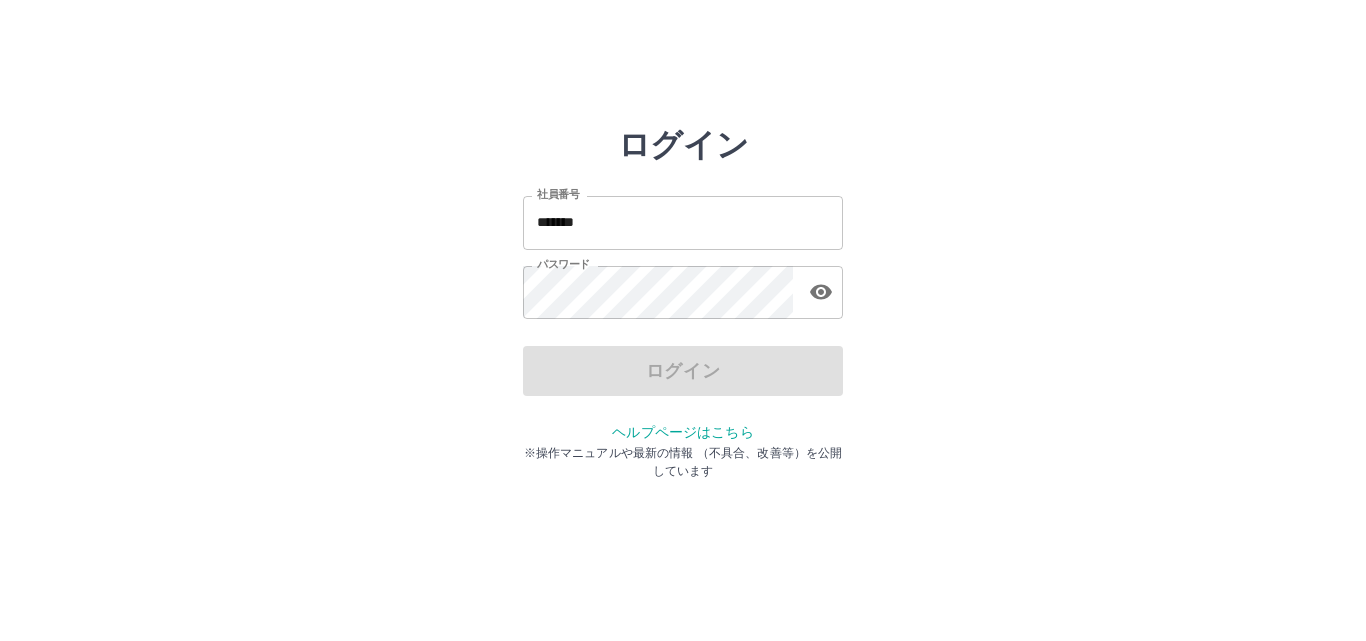 drag, startPoint x: 0, startPoint y: 0, endPoint x: 678, endPoint y: 222, distance: 713.4199 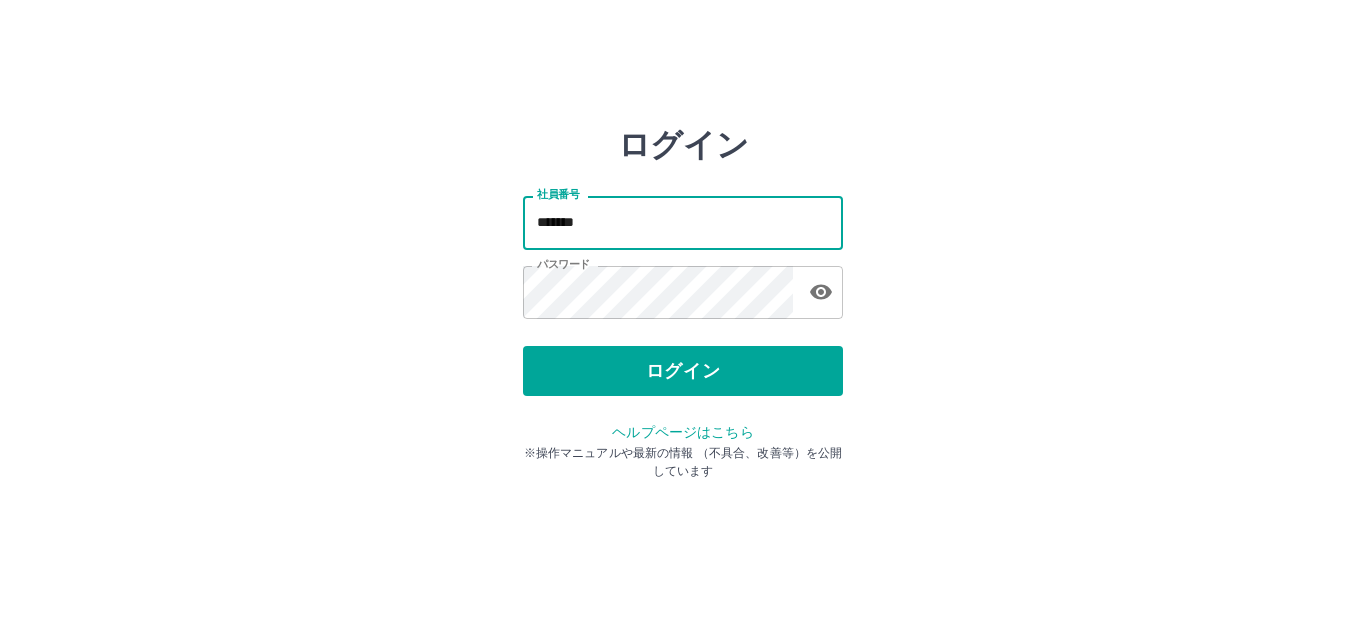 type on "*******" 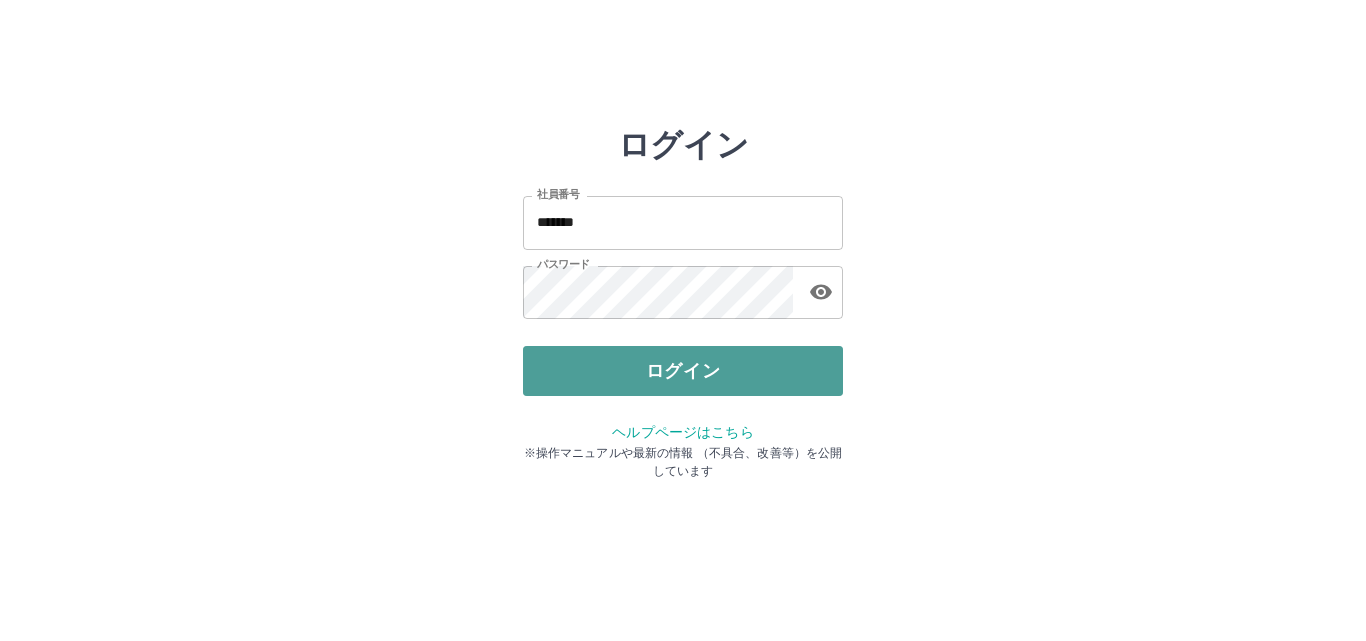 click on "ログイン" at bounding box center [683, 371] 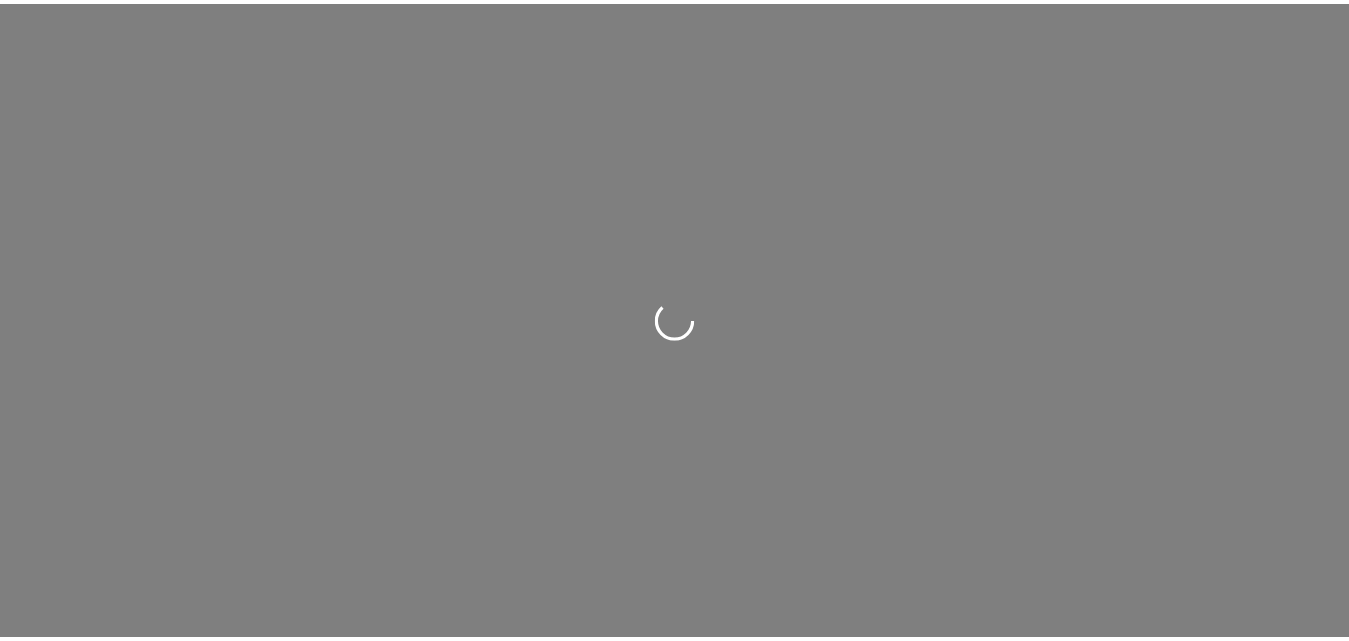 scroll, scrollTop: 0, scrollLeft: 0, axis: both 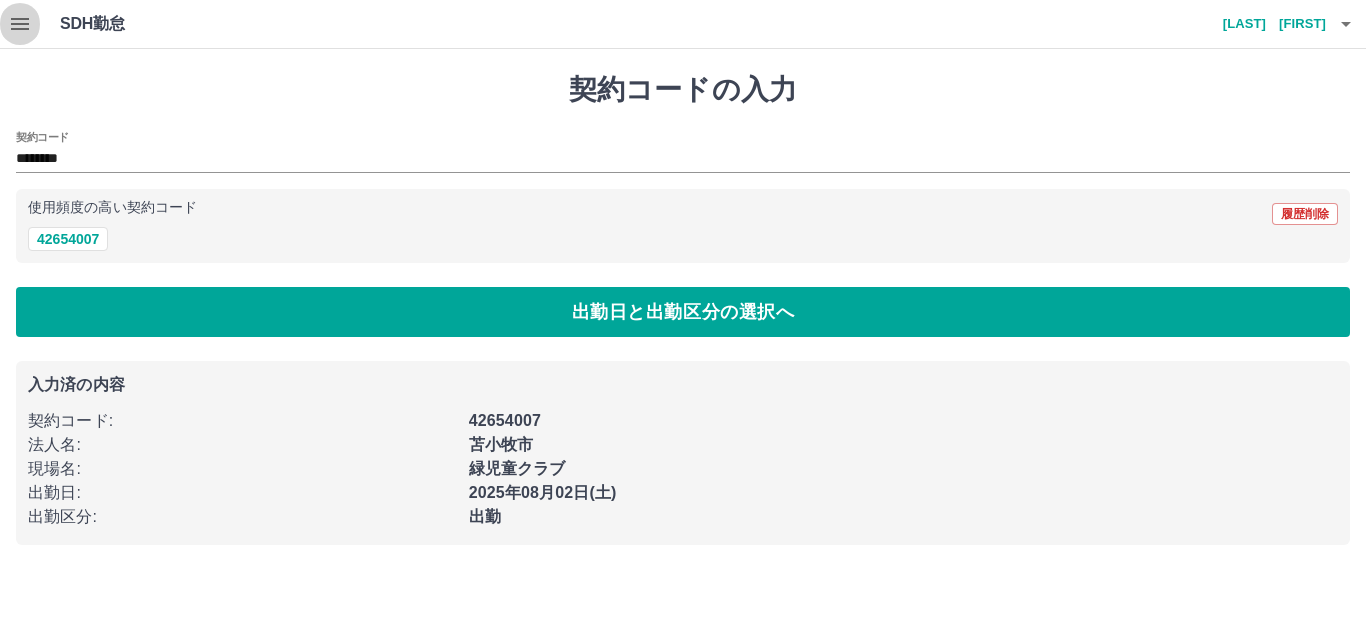 click 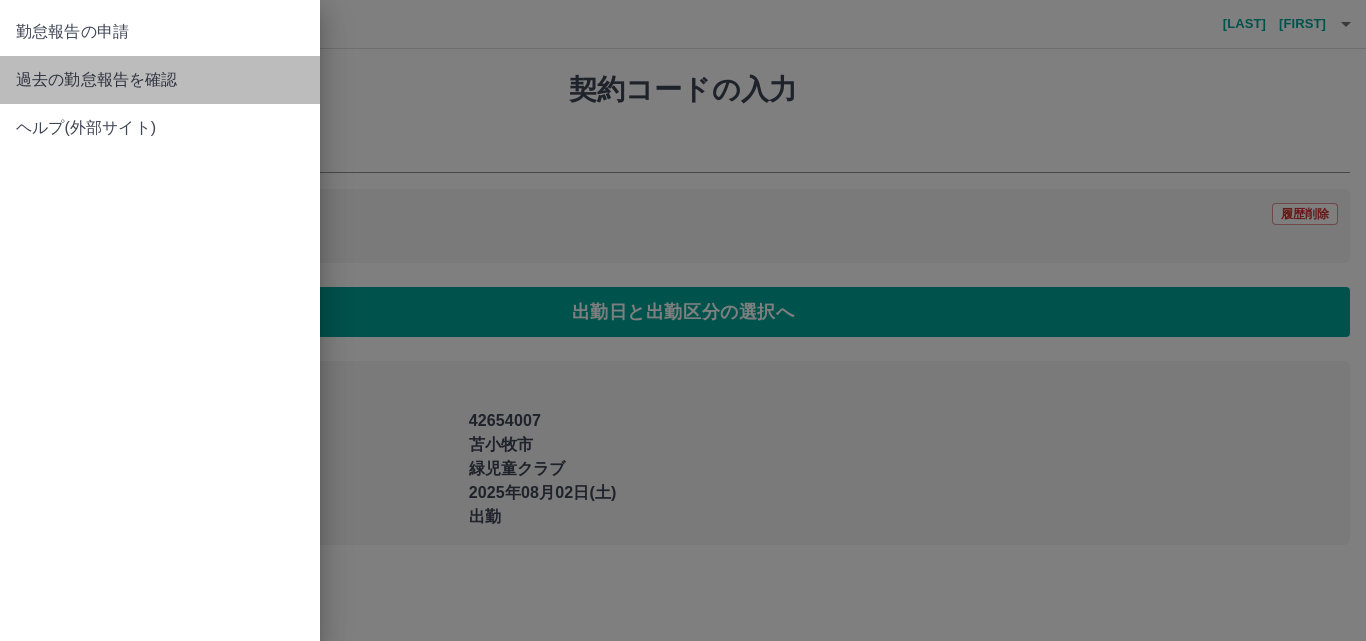 click on "過去の勤怠報告を確認" at bounding box center (160, 80) 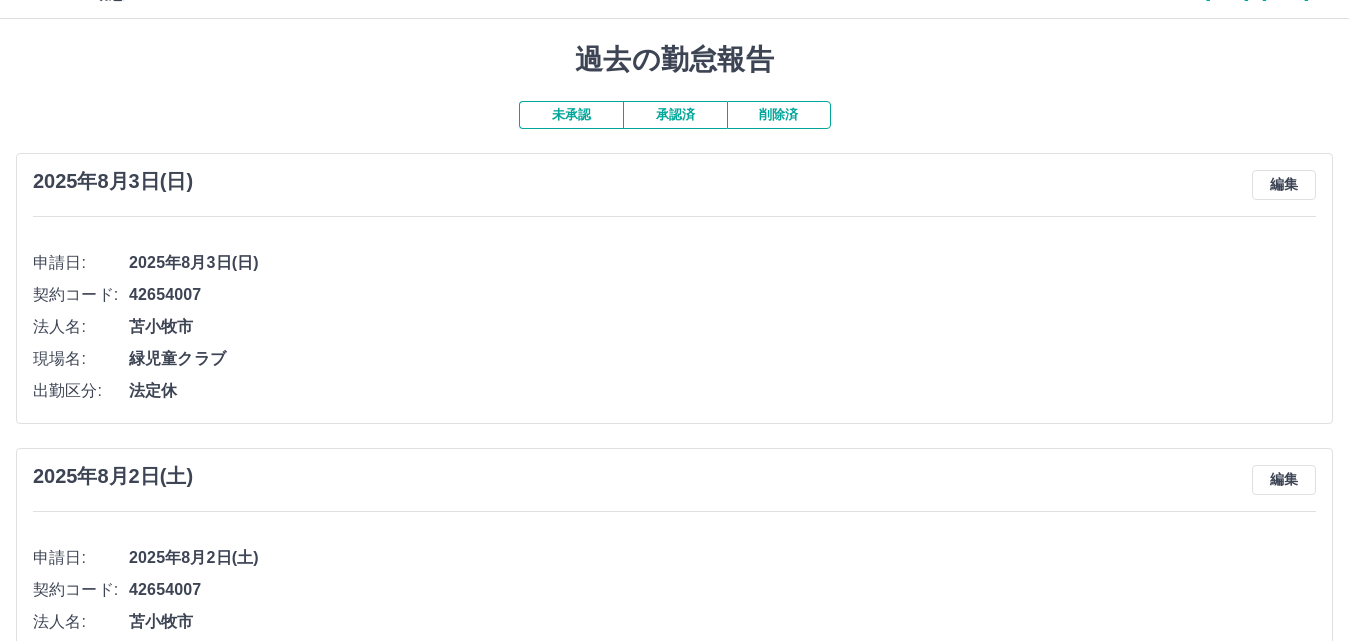 scroll, scrollTop: 0, scrollLeft: 0, axis: both 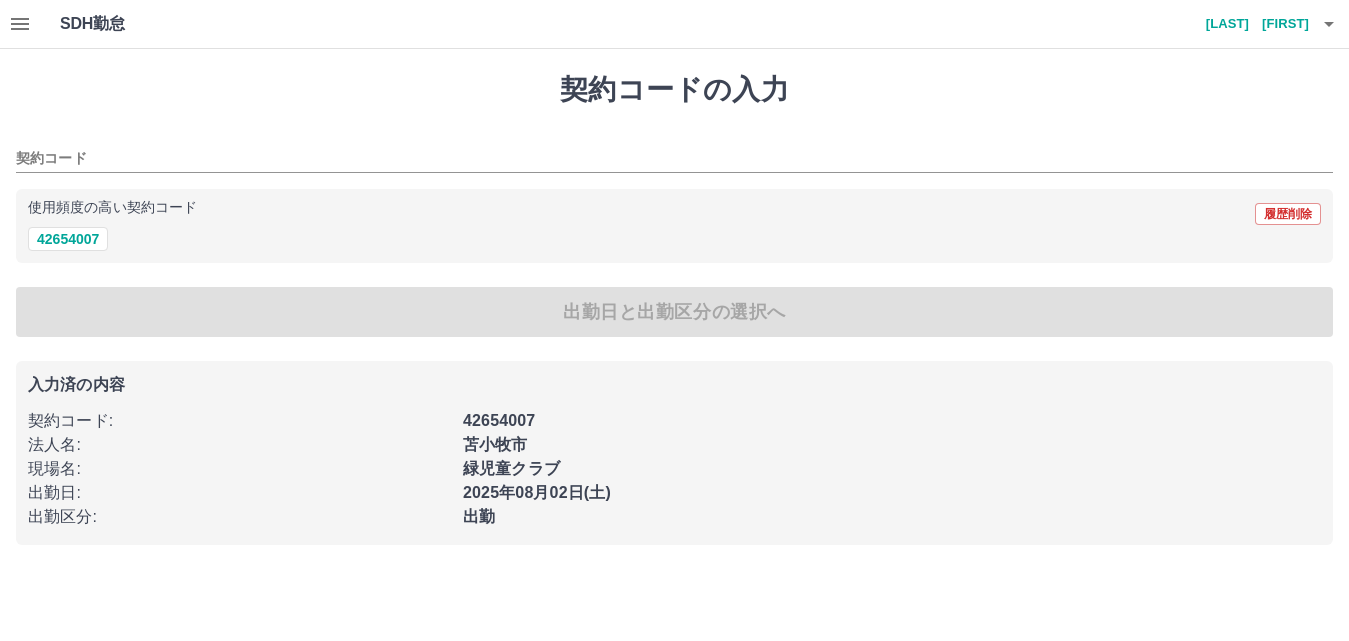type on "********" 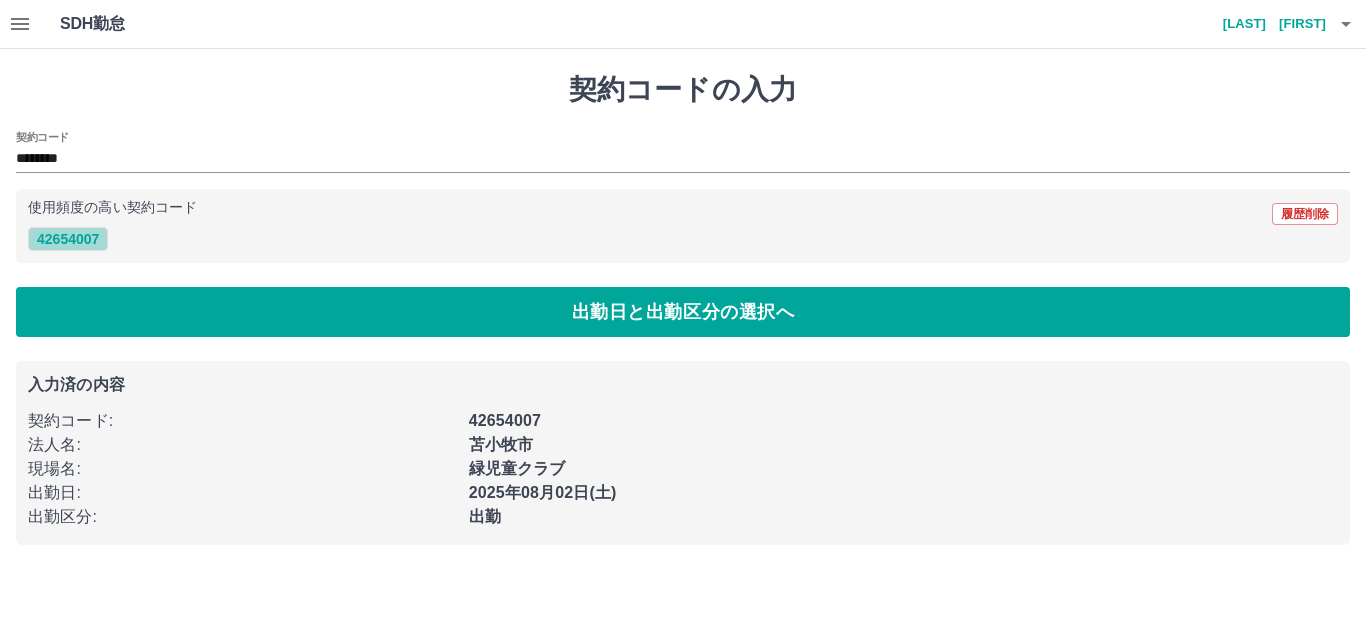 click on "42654007" at bounding box center (68, 239) 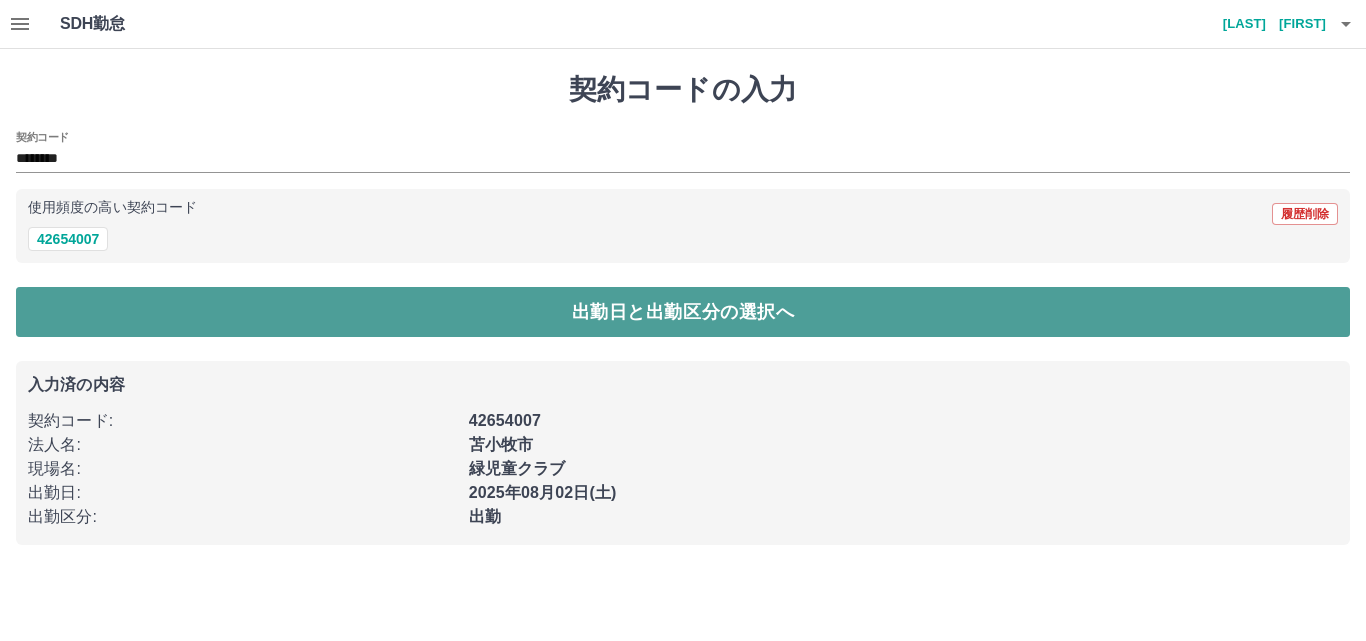 click on "出勤日と出勤区分の選択へ" at bounding box center (683, 312) 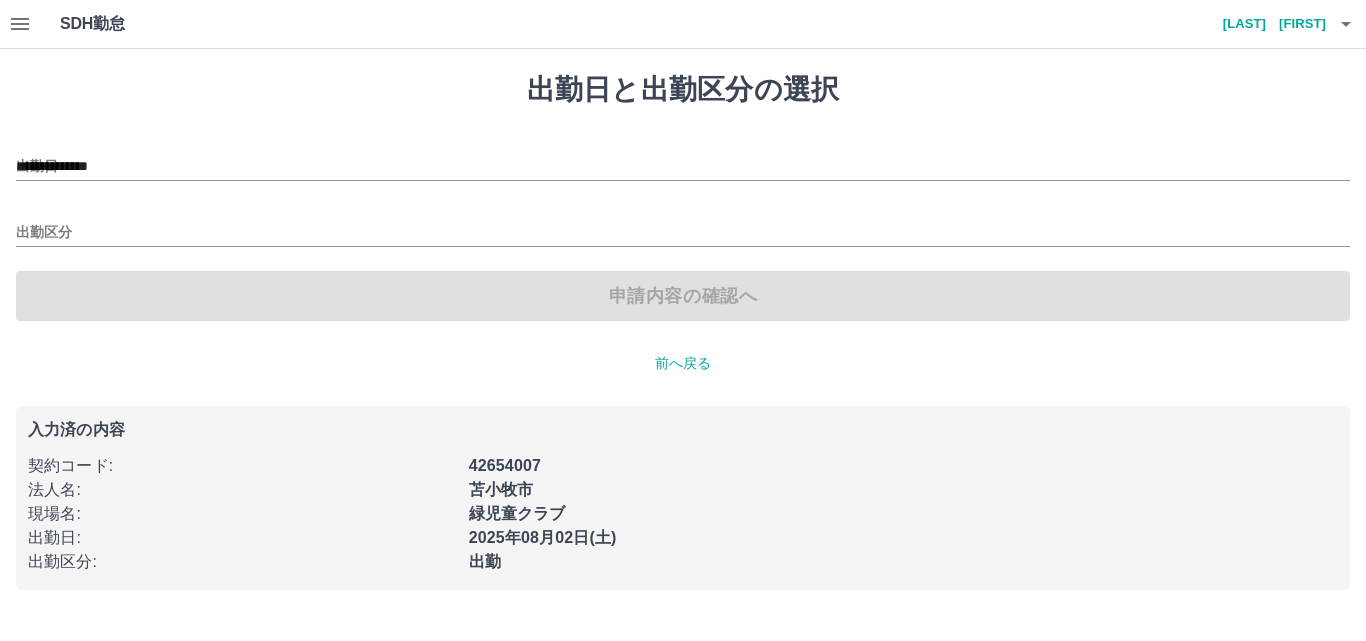 type on "**********" 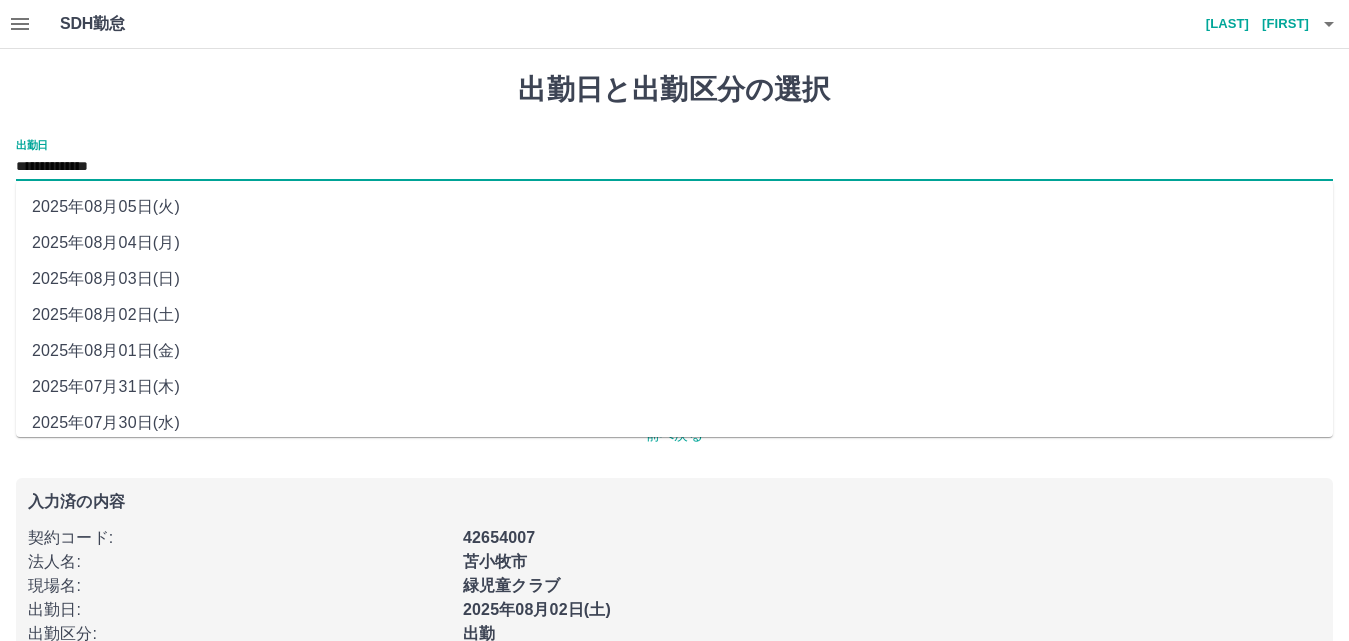 click on "**********" at bounding box center (674, 167) 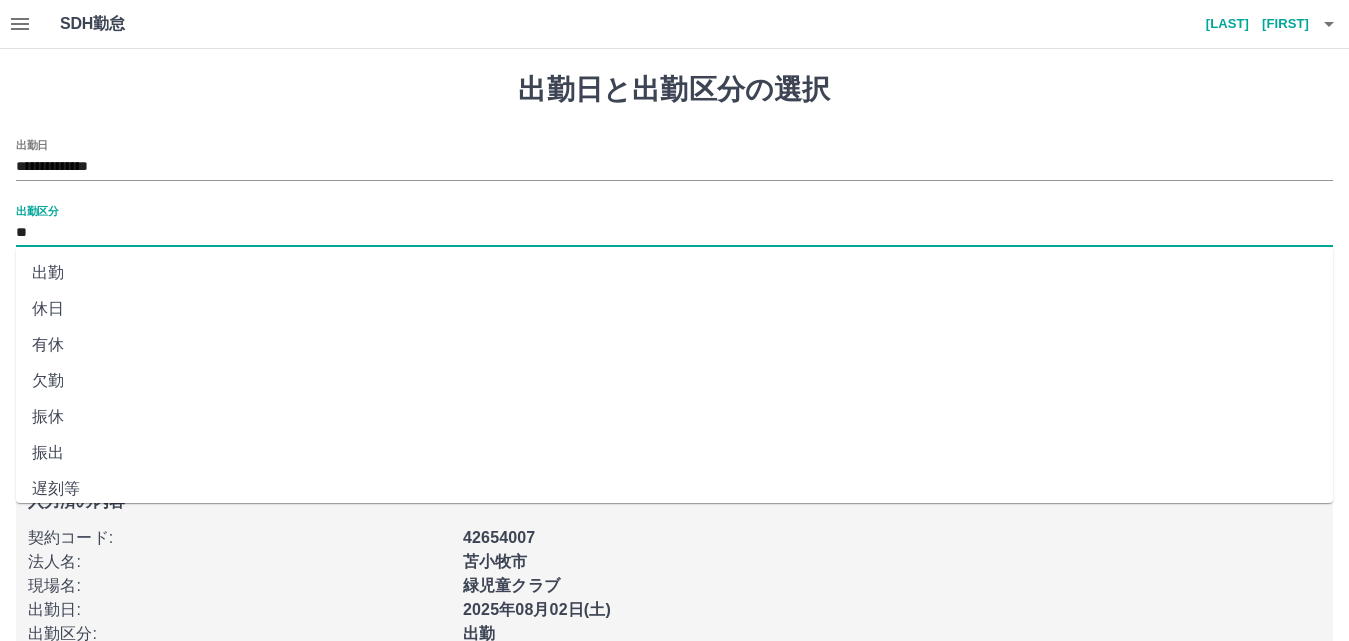 click on "**" at bounding box center [674, 233] 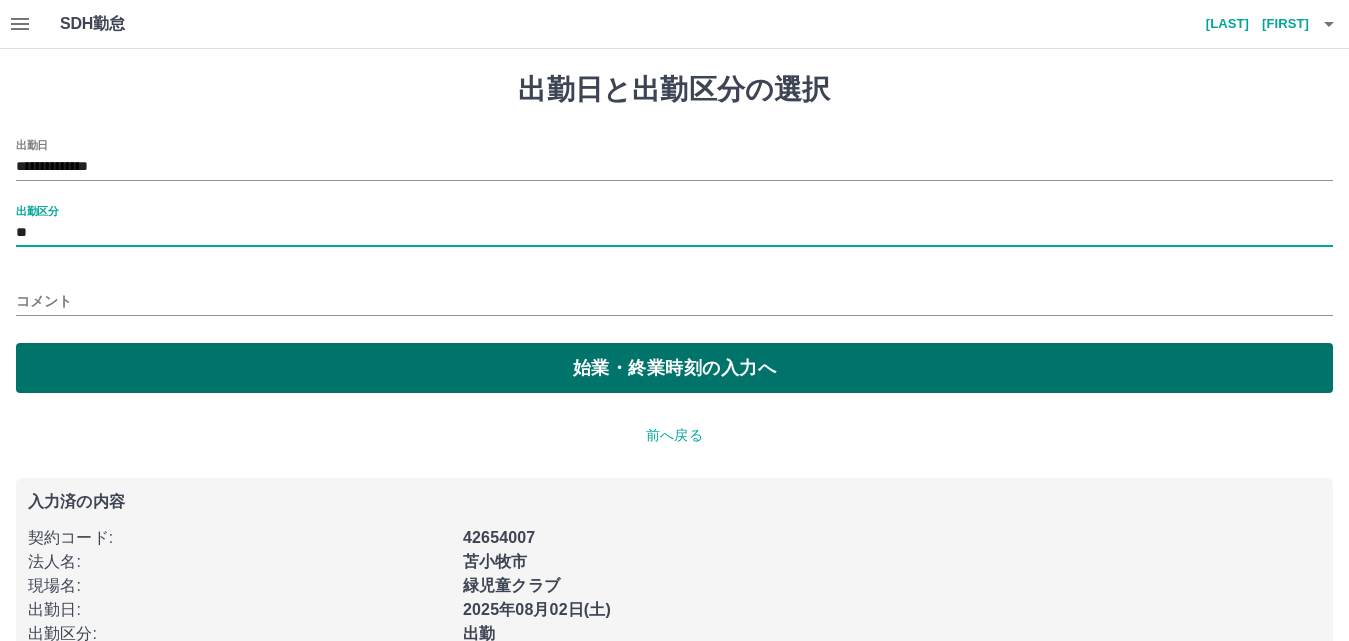 click on "始業・終業時刻の入力へ" at bounding box center [674, 368] 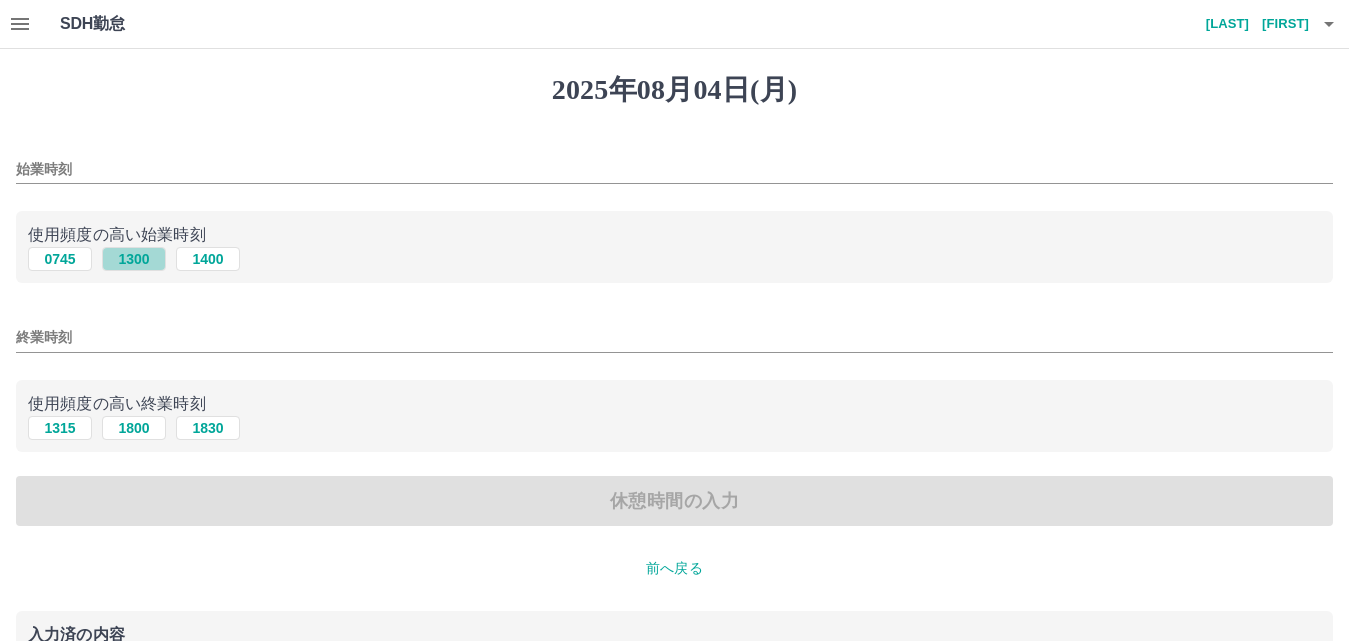 click on "1300" at bounding box center (134, 259) 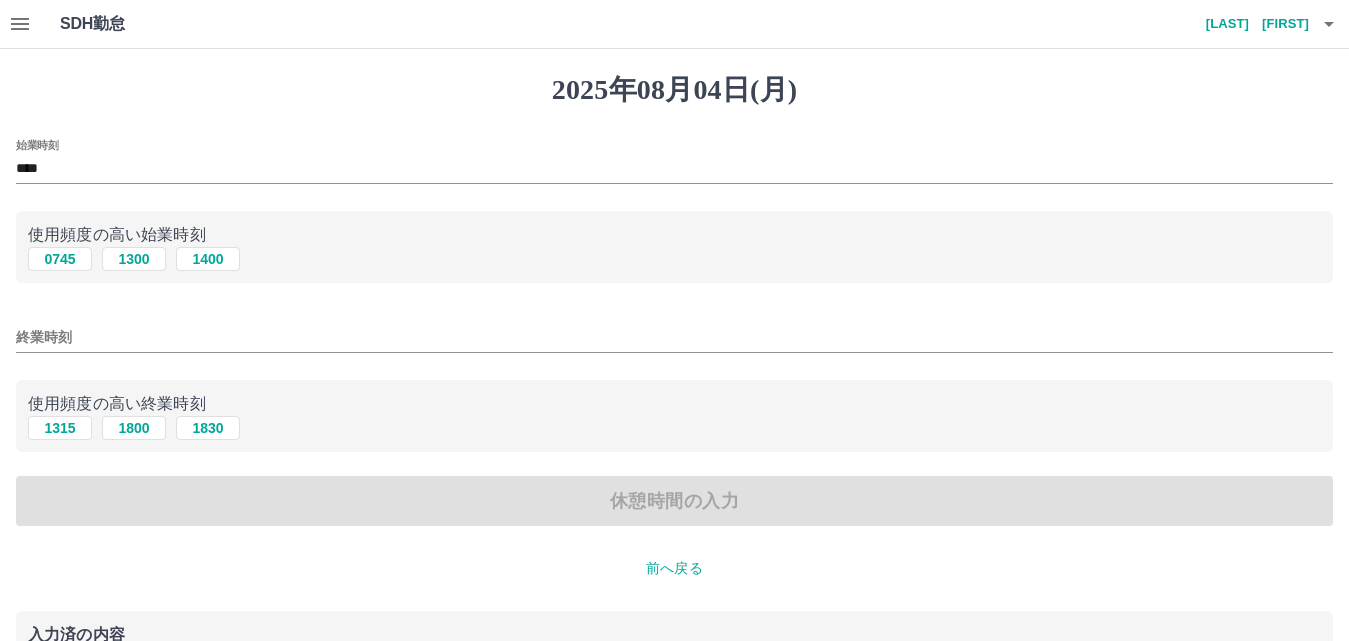 click on "終業時刻" at bounding box center [674, 337] 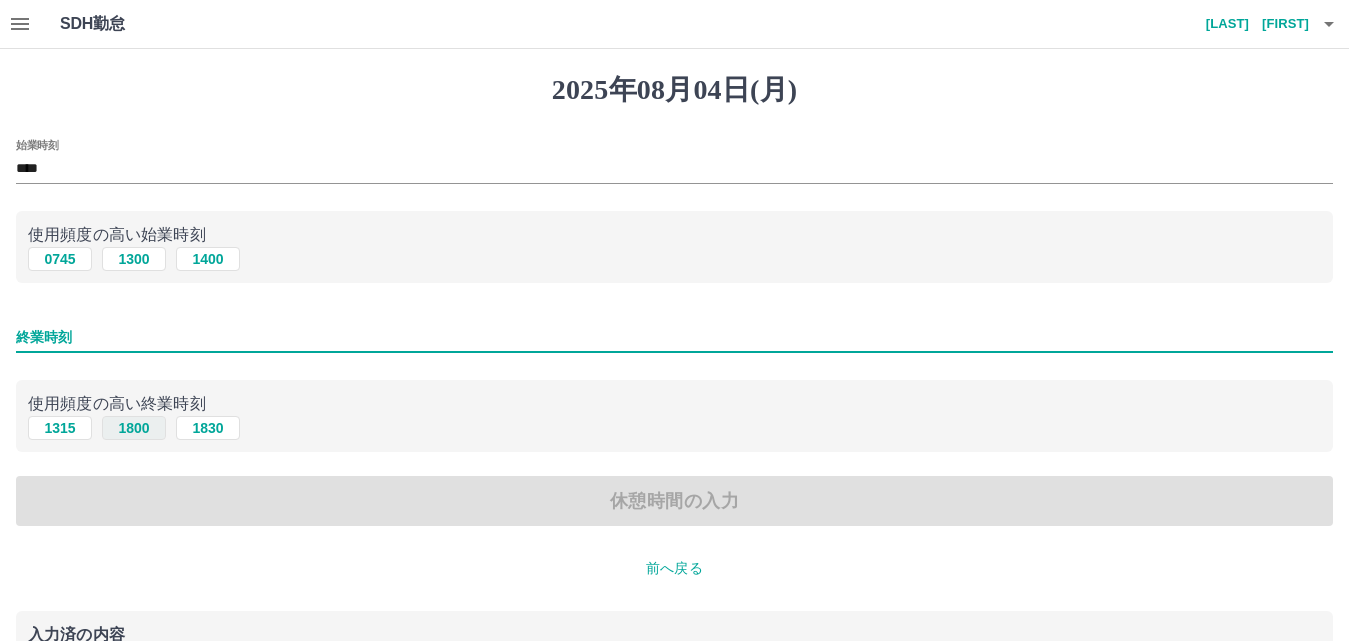 type on "****" 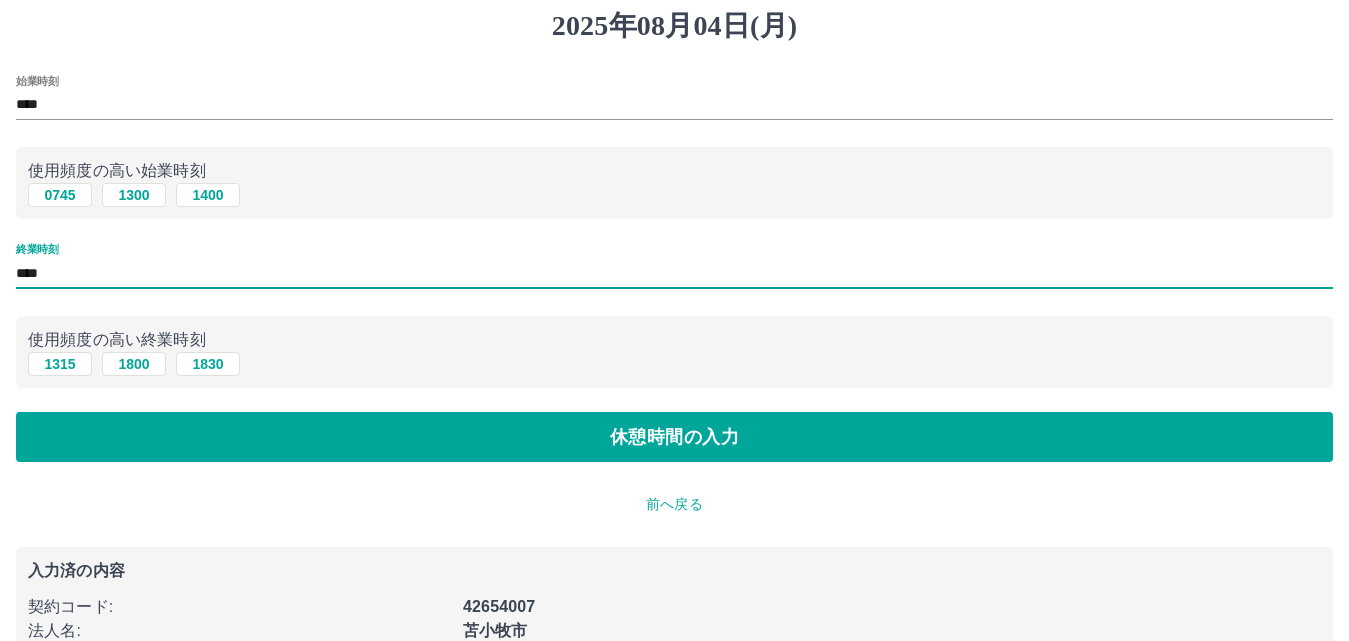 scroll, scrollTop: 100, scrollLeft: 0, axis: vertical 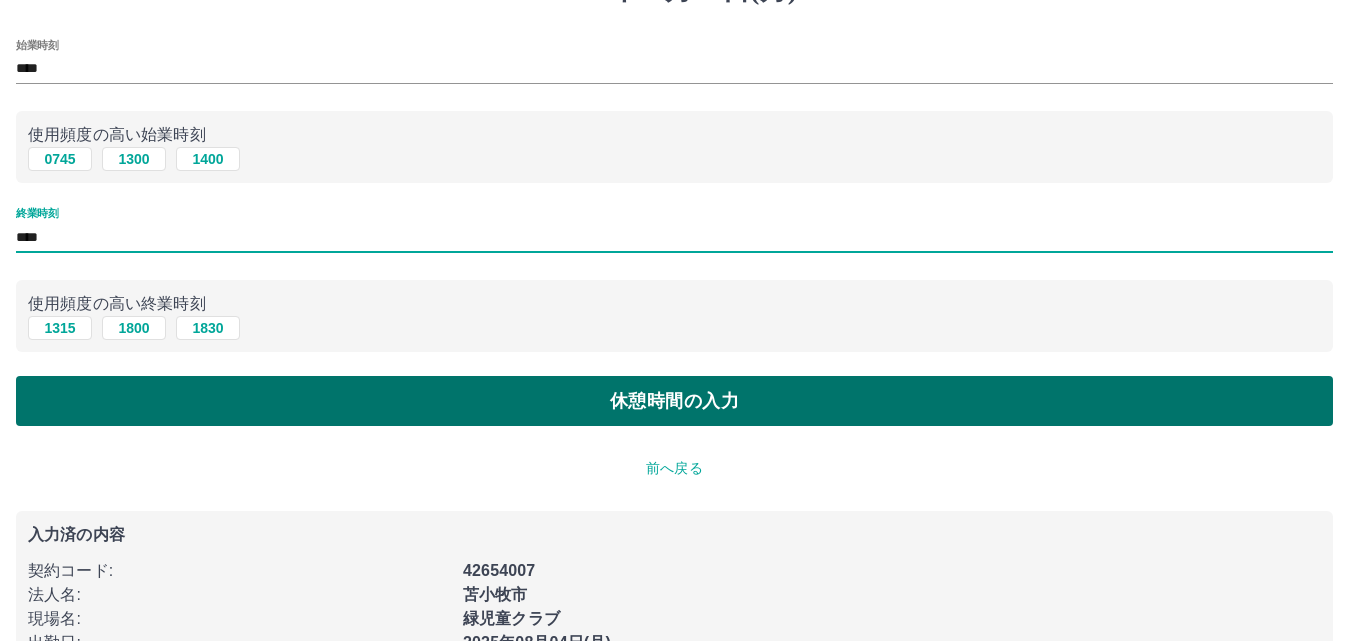 click on "休憩時間の入力" at bounding box center [674, 401] 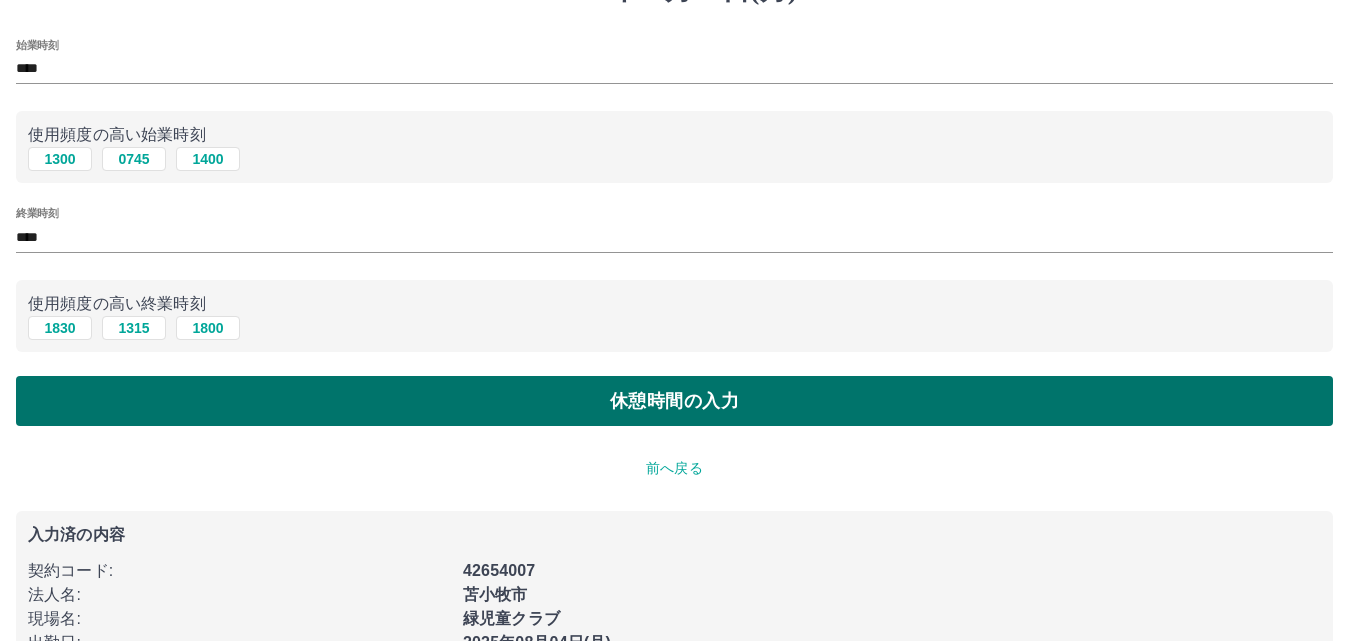 scroll, scrollTop: 0, scrollLeft: 0, axis: both 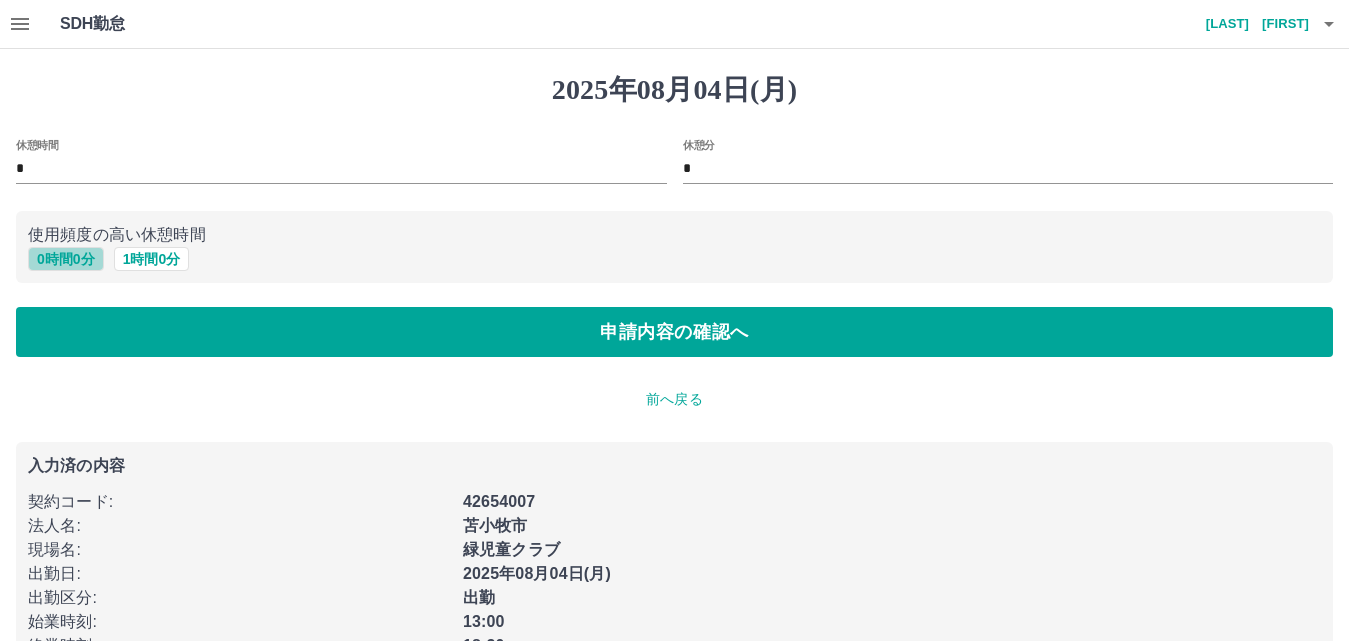 click on "0 時間 0 分" at bounding box center (66, 259) 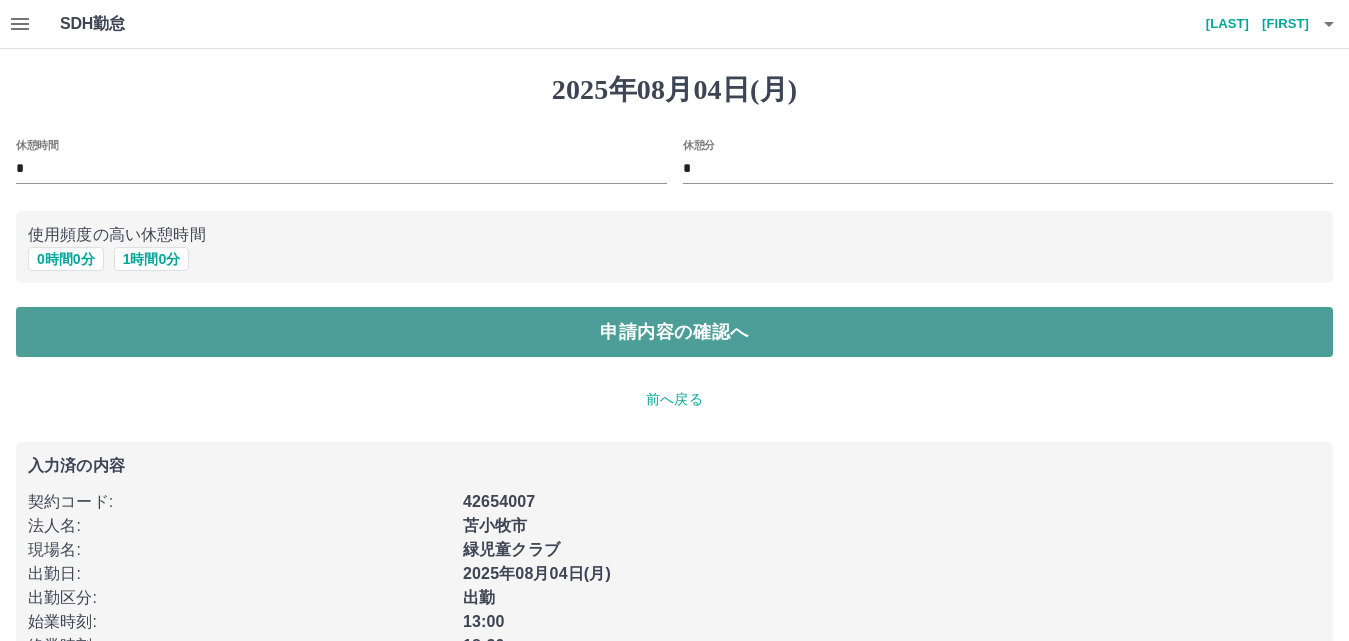 click on "申請内容の確認へ" at bounding box center [674, 332] 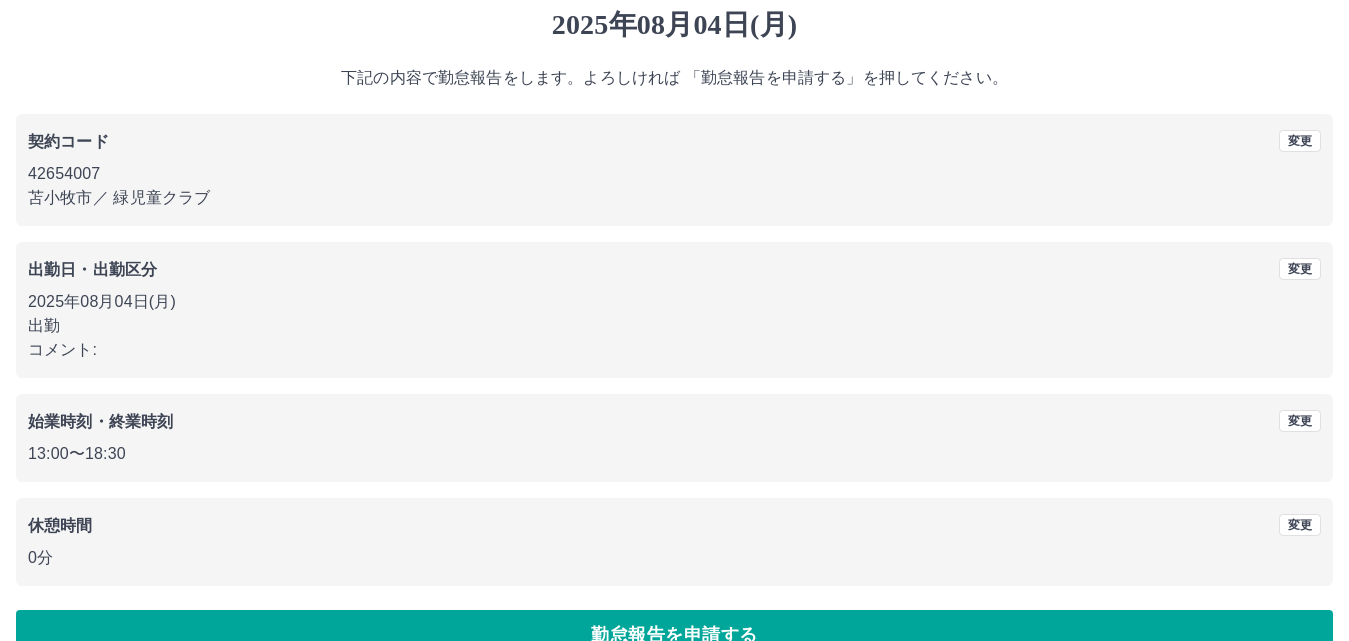 scroll, scrollTop: 108, scrollLeft: 0, axis: vertical 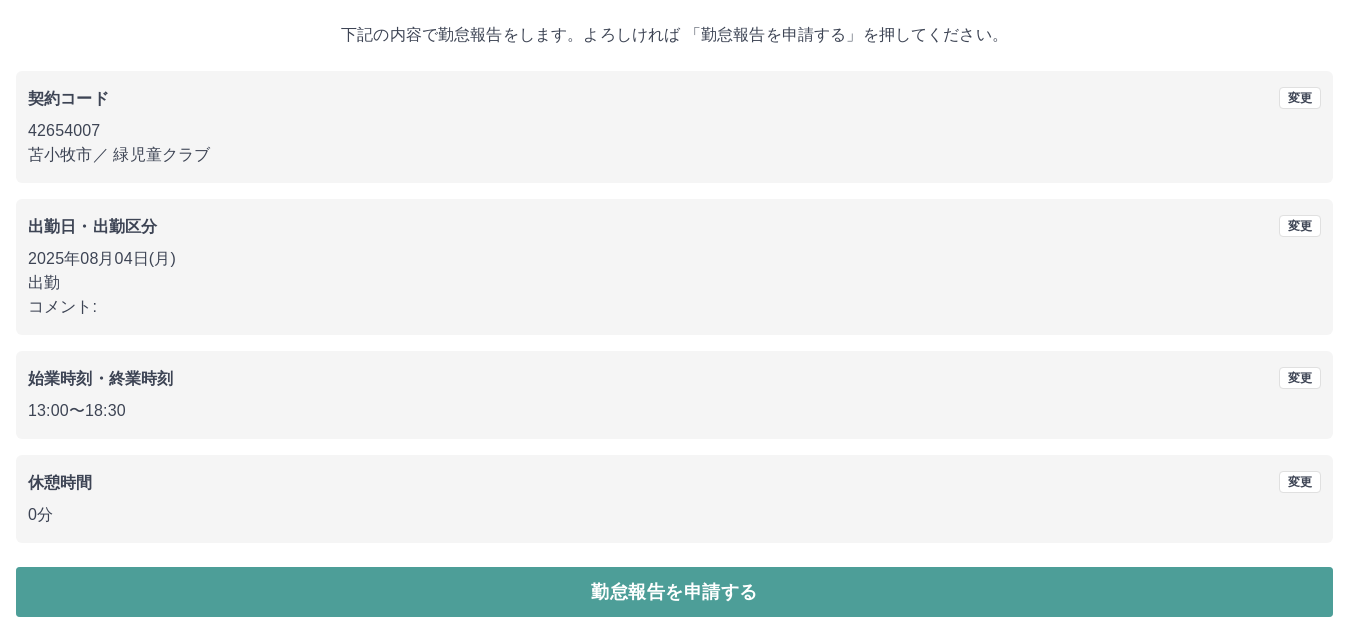 click on "勤怠報告を申請する" at bounding box center [674, 592] 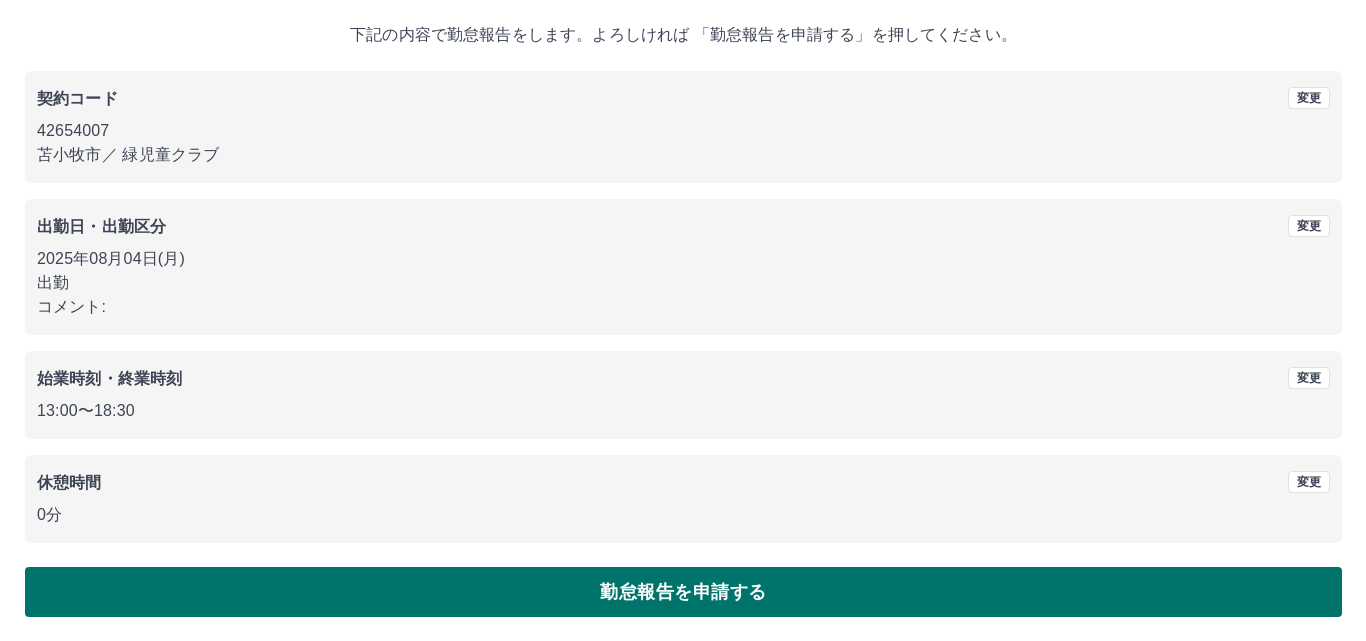 scroll, scrollTop: 0, scrollLeft: 0, axis: both 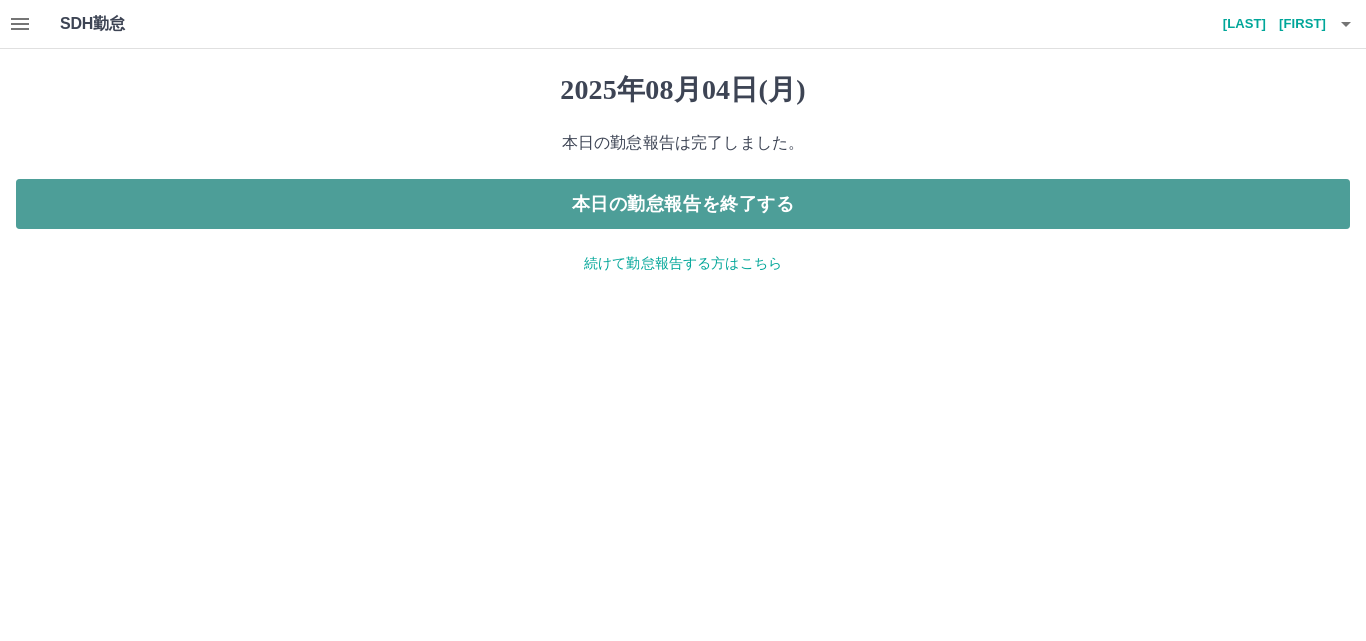 click on "本日の勤怠報告を終了する" at bounding box center (683, 204) 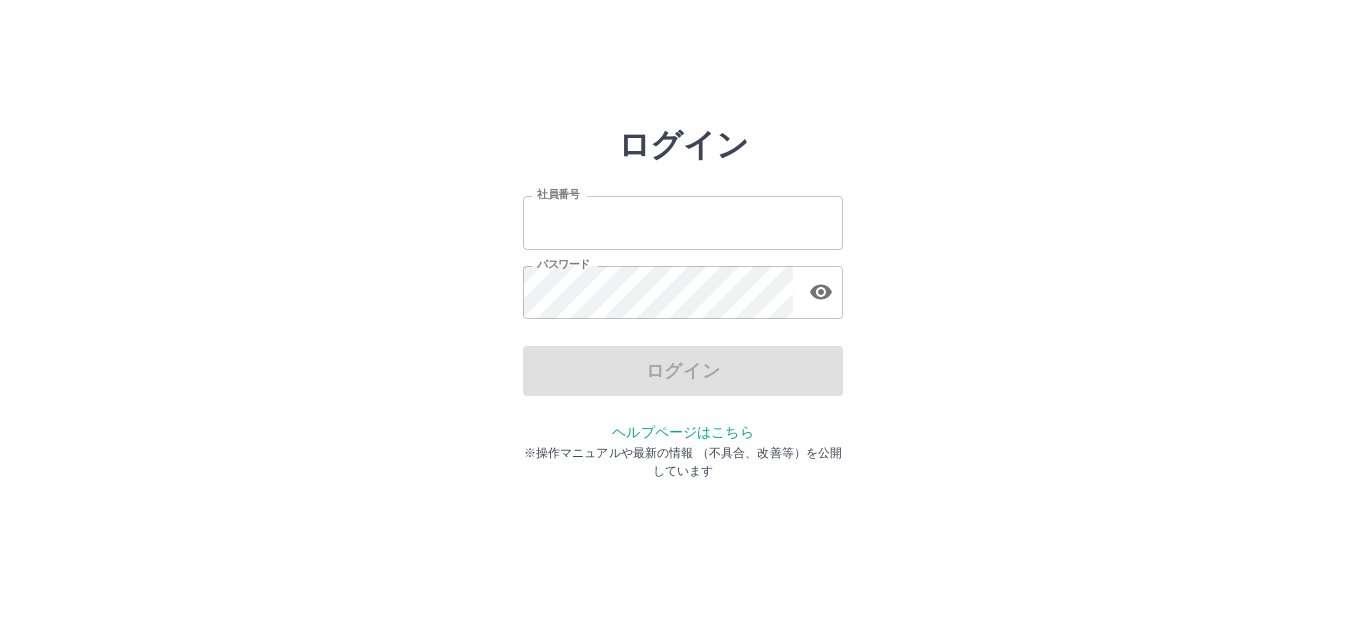 scroll, scrollTop: 0, scrollLeft: 0, axis: both 